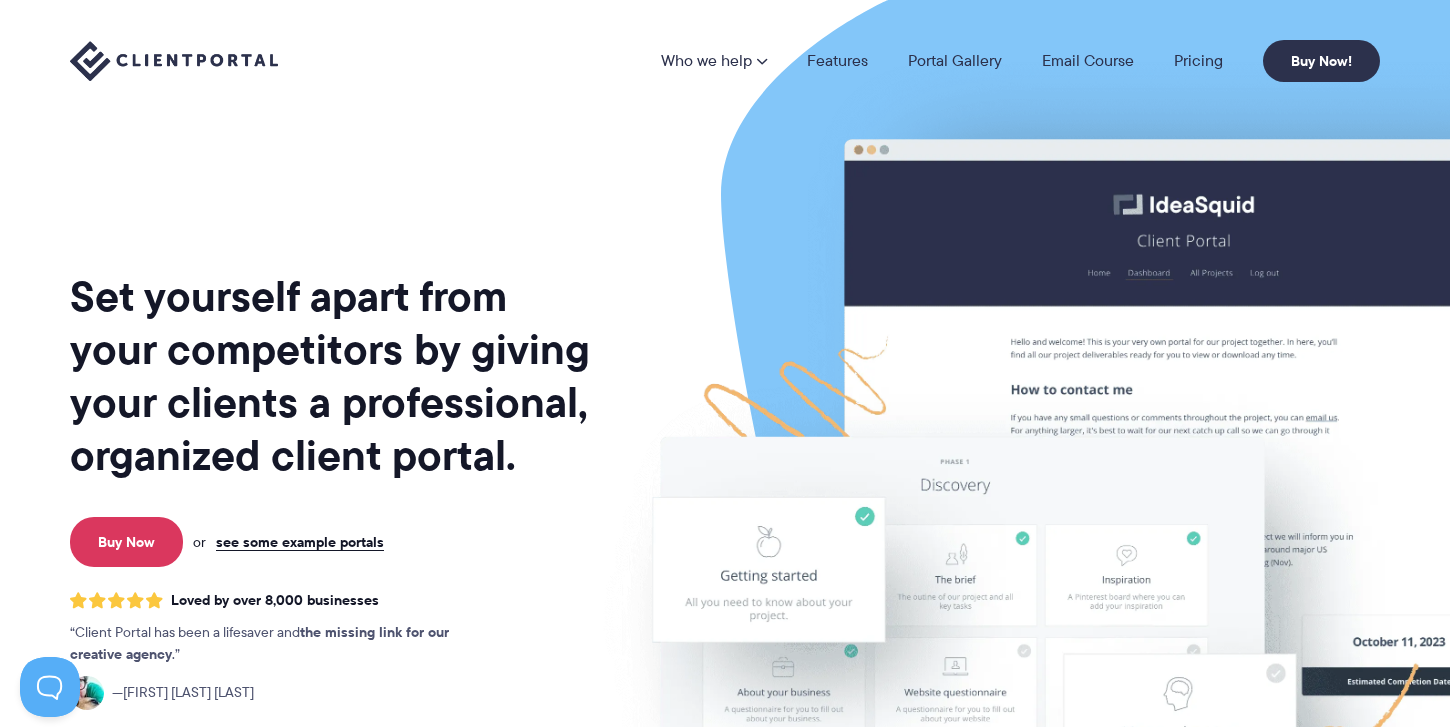 scroll, scrollTop: 0, scrollLeft: 0, axis: both 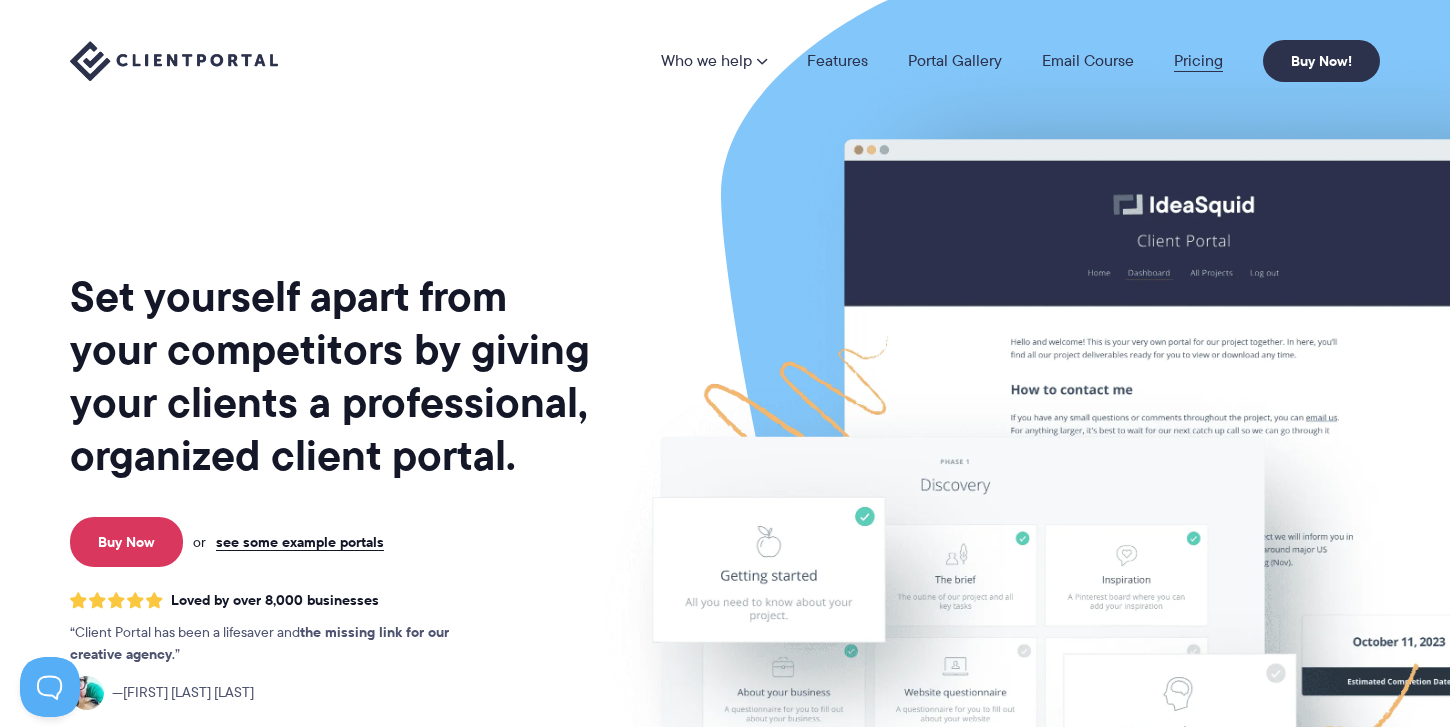 click on "Pricing" at bounding box center [1198, 61] 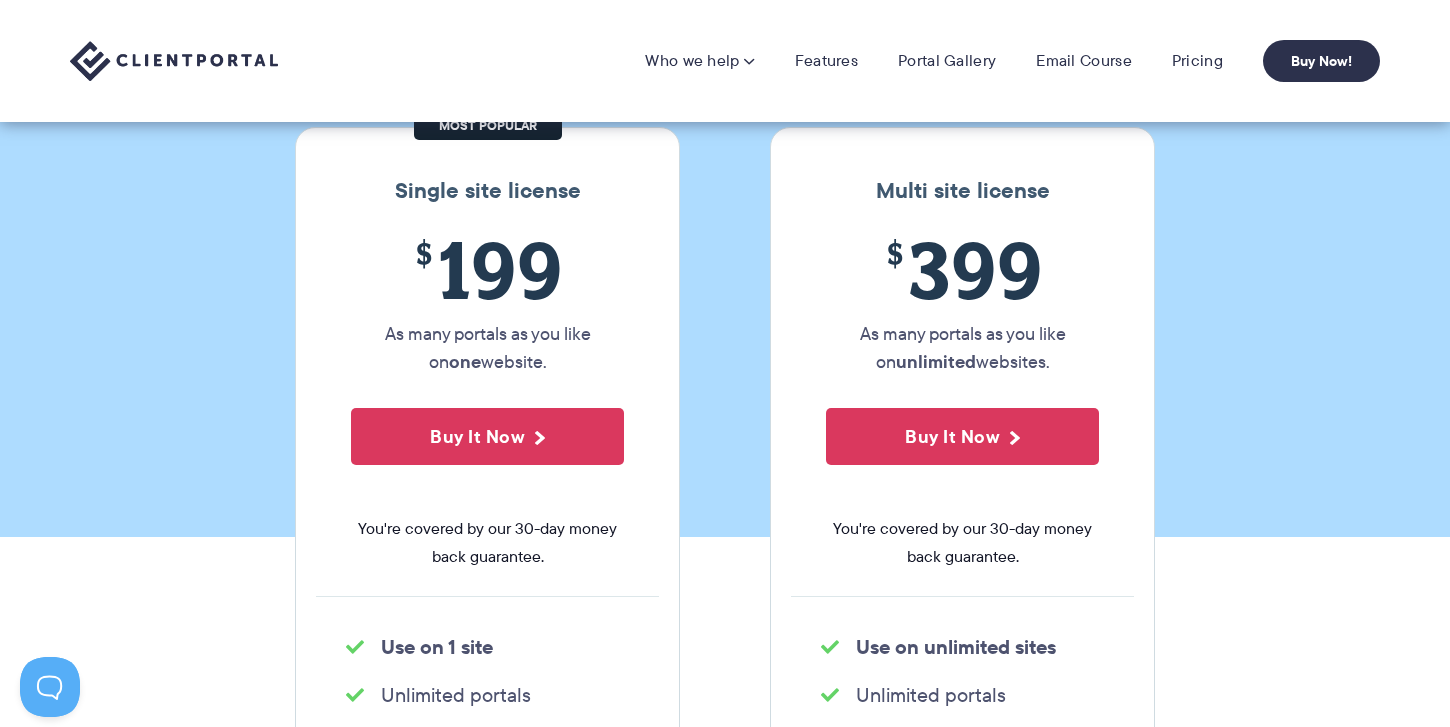 scroll, scrollTop: 230, scrollLeft: 0, axis: vertical 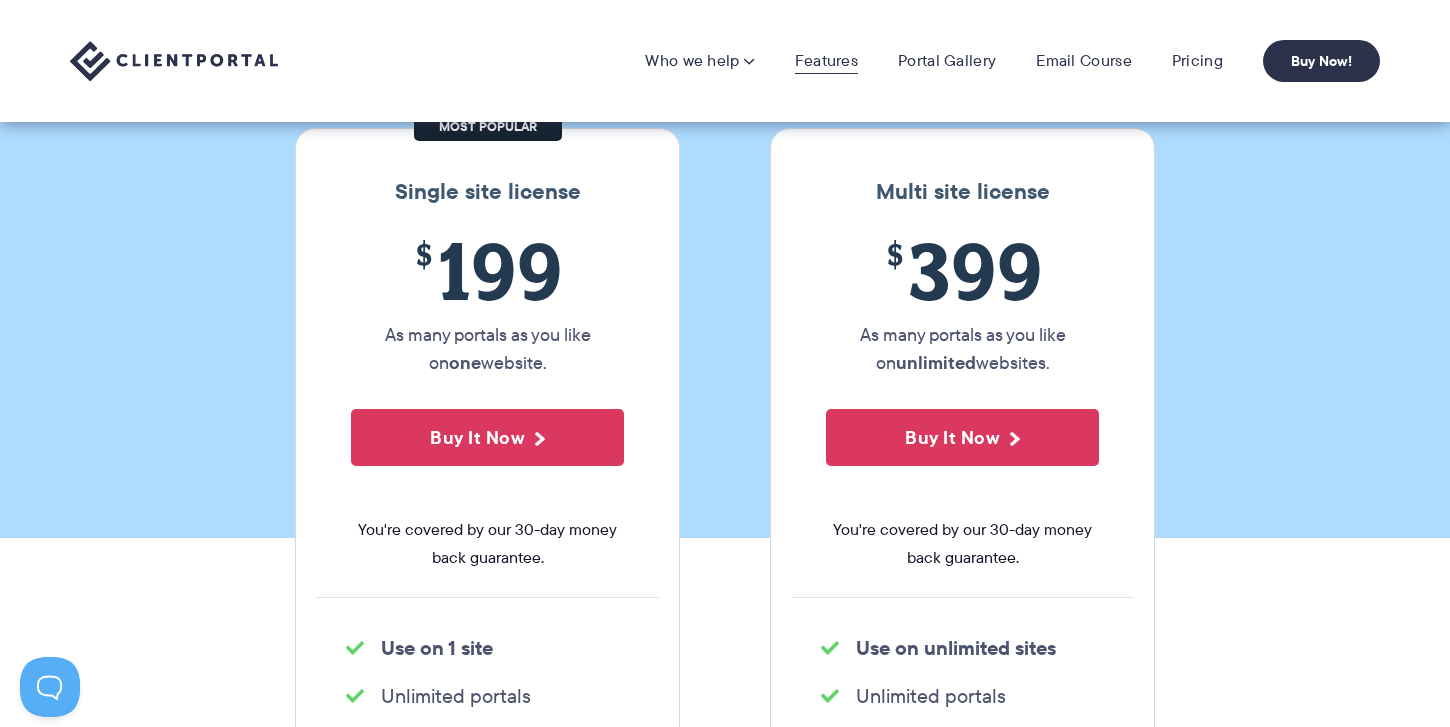 click on "Features" at bounding box center (826, 61) 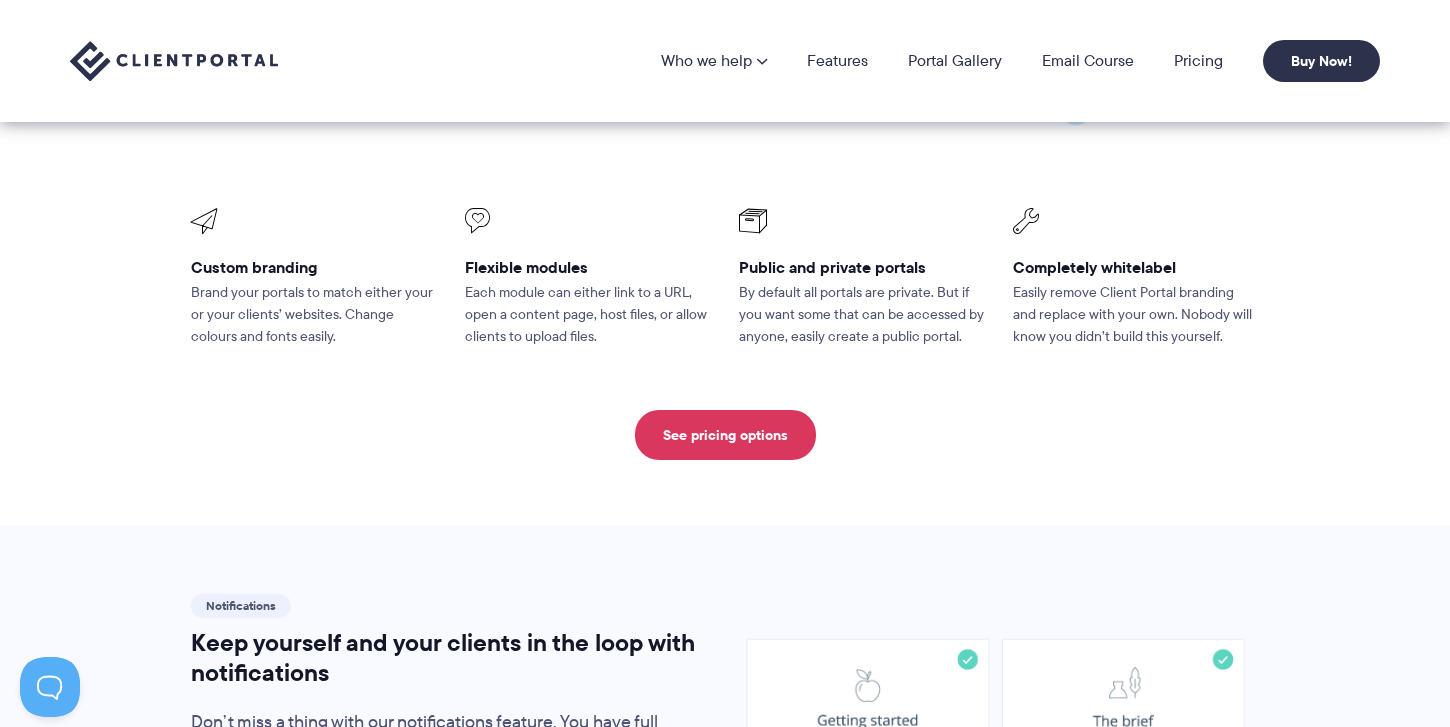 scroll, scrollTop: 932, scrollLeft: 0, axis: vertical 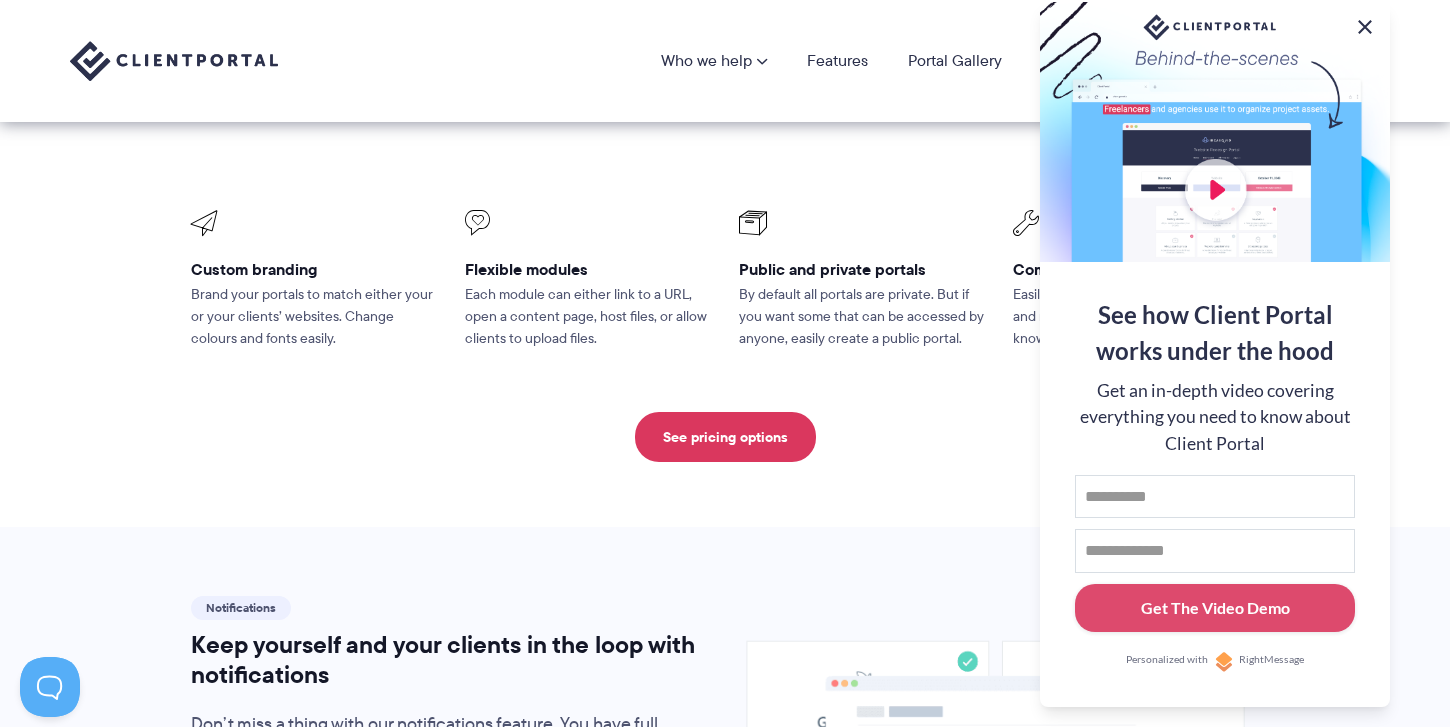 click at bounding box center [1365, 27] 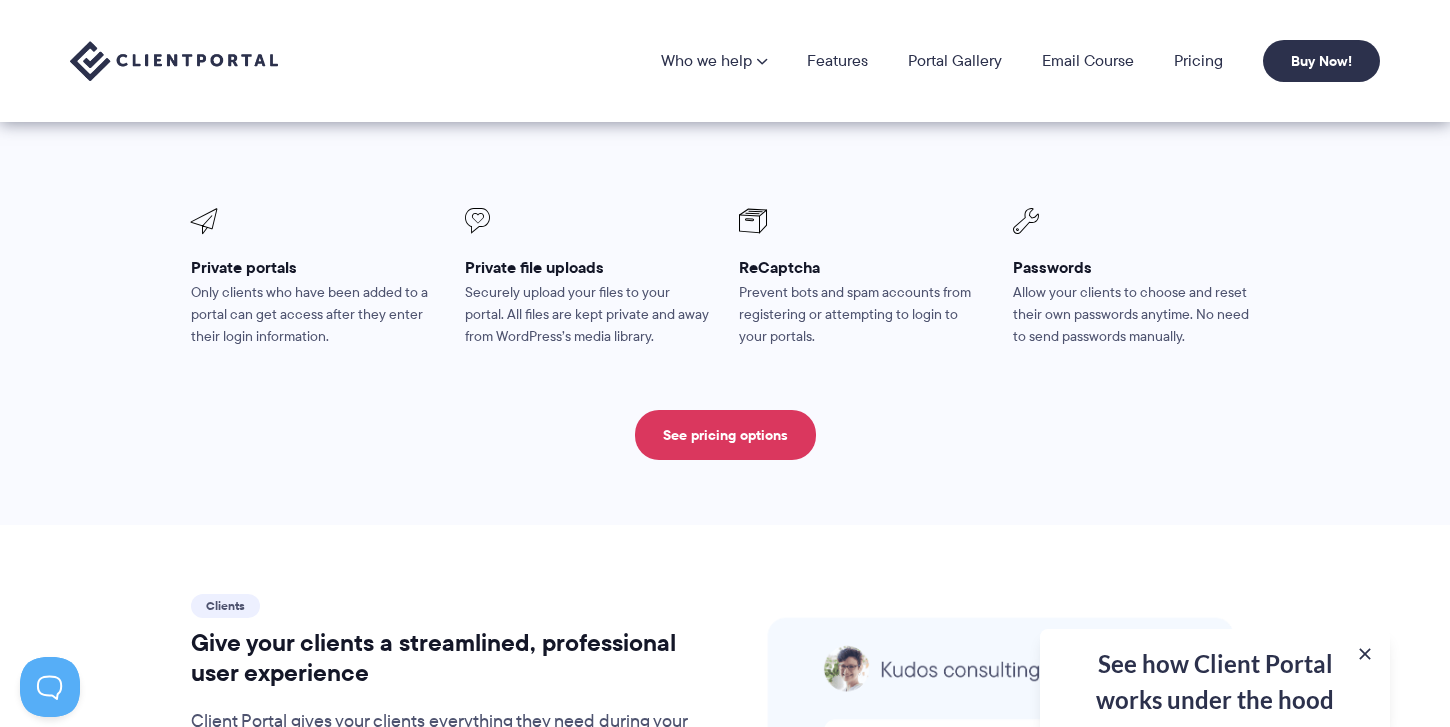 scroll, scrollTop: 3453, scrollLeft: 0, axis: vertical 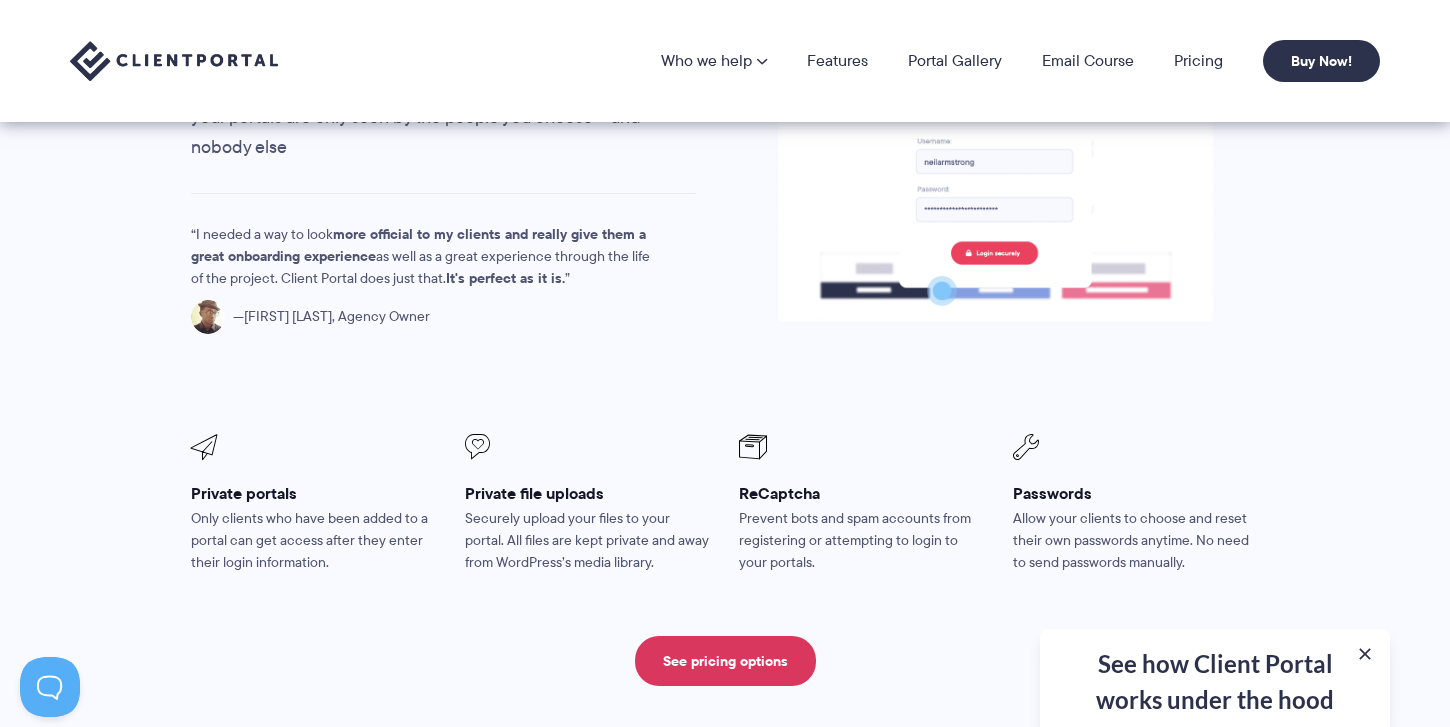 click on "Who we help         Who we help    View pricing                      Agencies   See how Client Portal can help give your agency the edge.                     Accountants   See how accountants and CPA’s use Client Portal to keep everything together.                     Schools   Client Portal helps schools give parents their own portal                     Coaches   From lifestyle coaching to business consulting, keep your clients on track.                      Law firms   Keep all your digital paperwork in one, easily accessible place in your law firm.            See all our use cases  →                 Features       Portal Gallery       Email Course       Pricing       Buy Now!" at bounding box center (1020, 61) 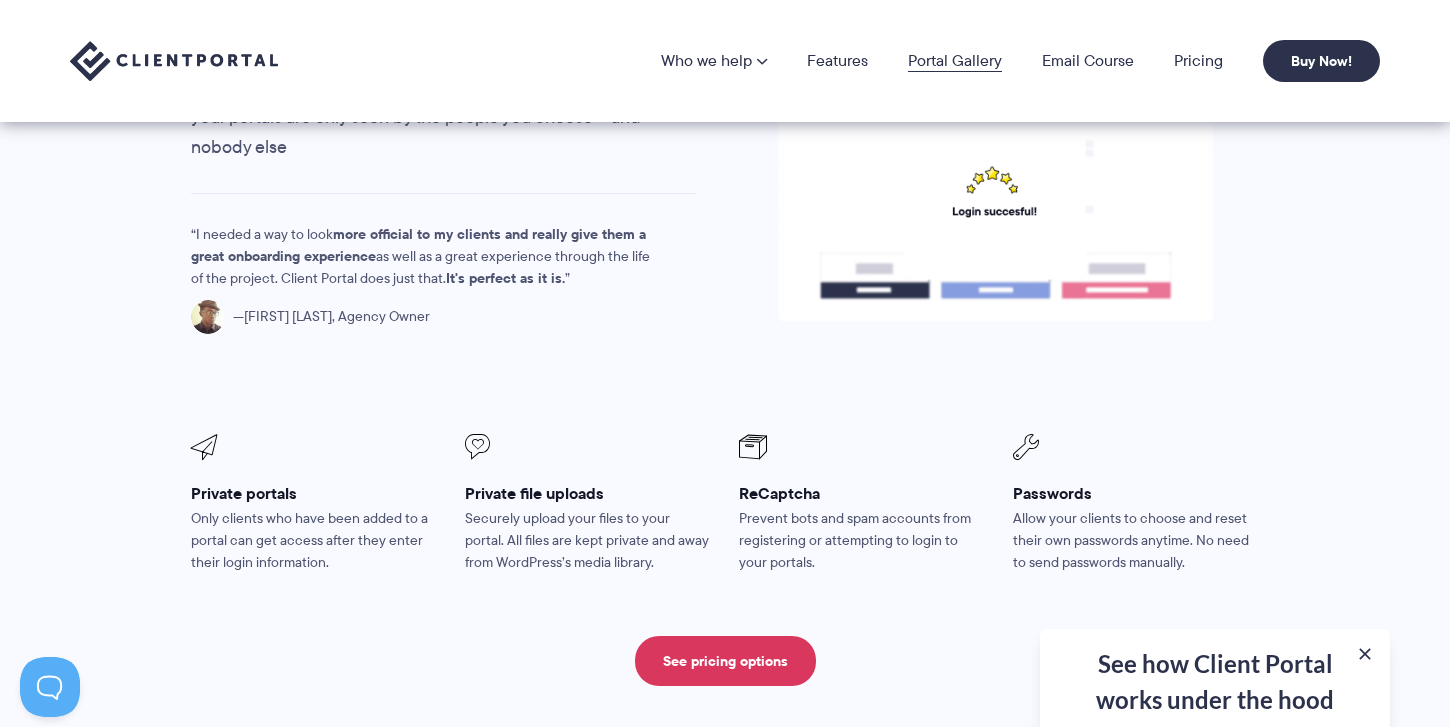 click on "Portal Gallery" at bounding box center (955, 61) 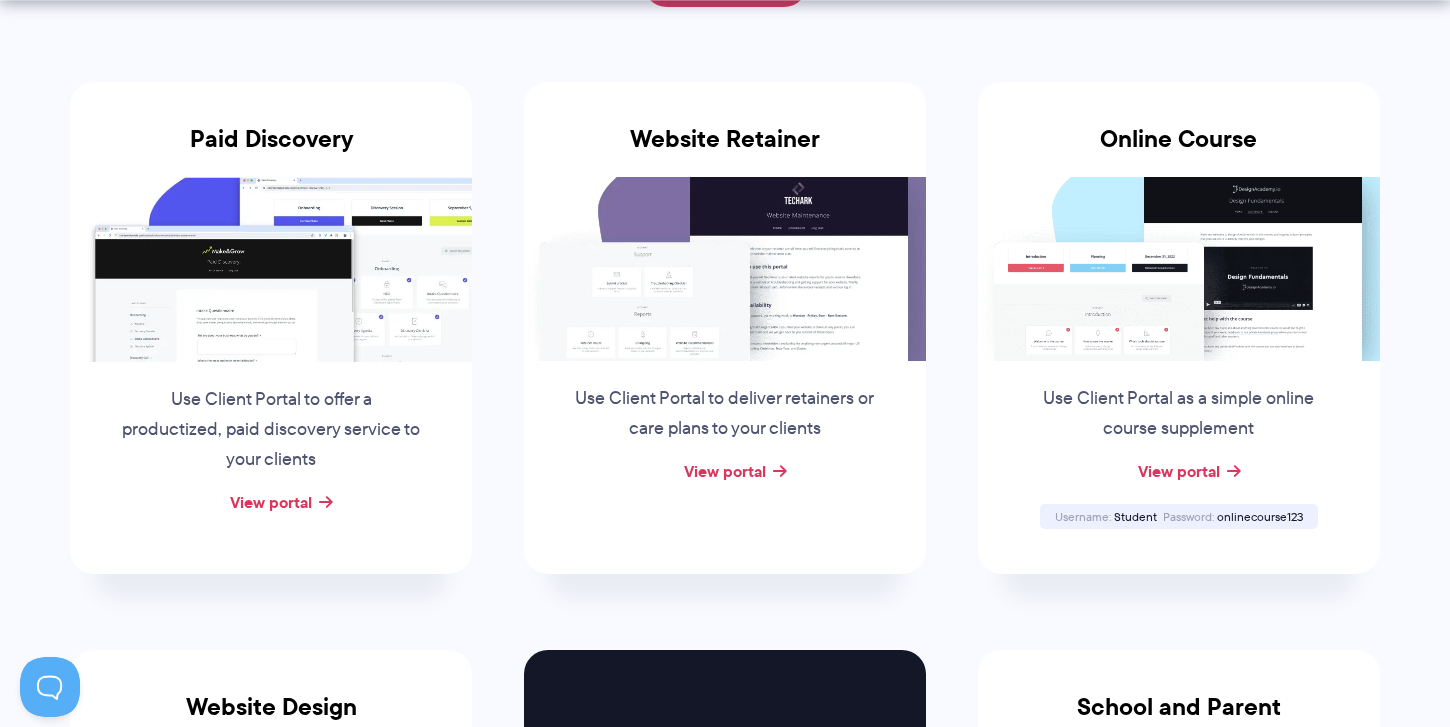 scroll, scrollTop: 377, scrollLeft: 0, axis: vertical 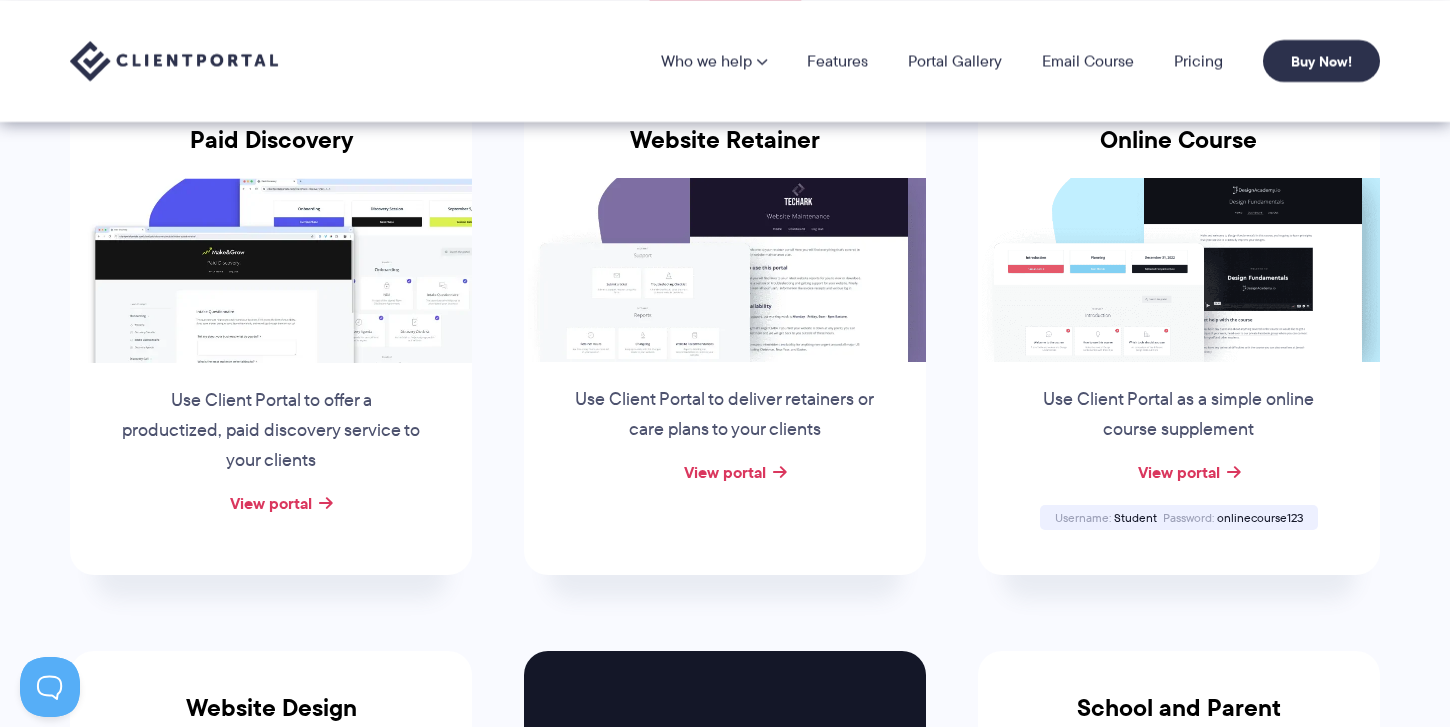 click at bounding box center [271, 270] 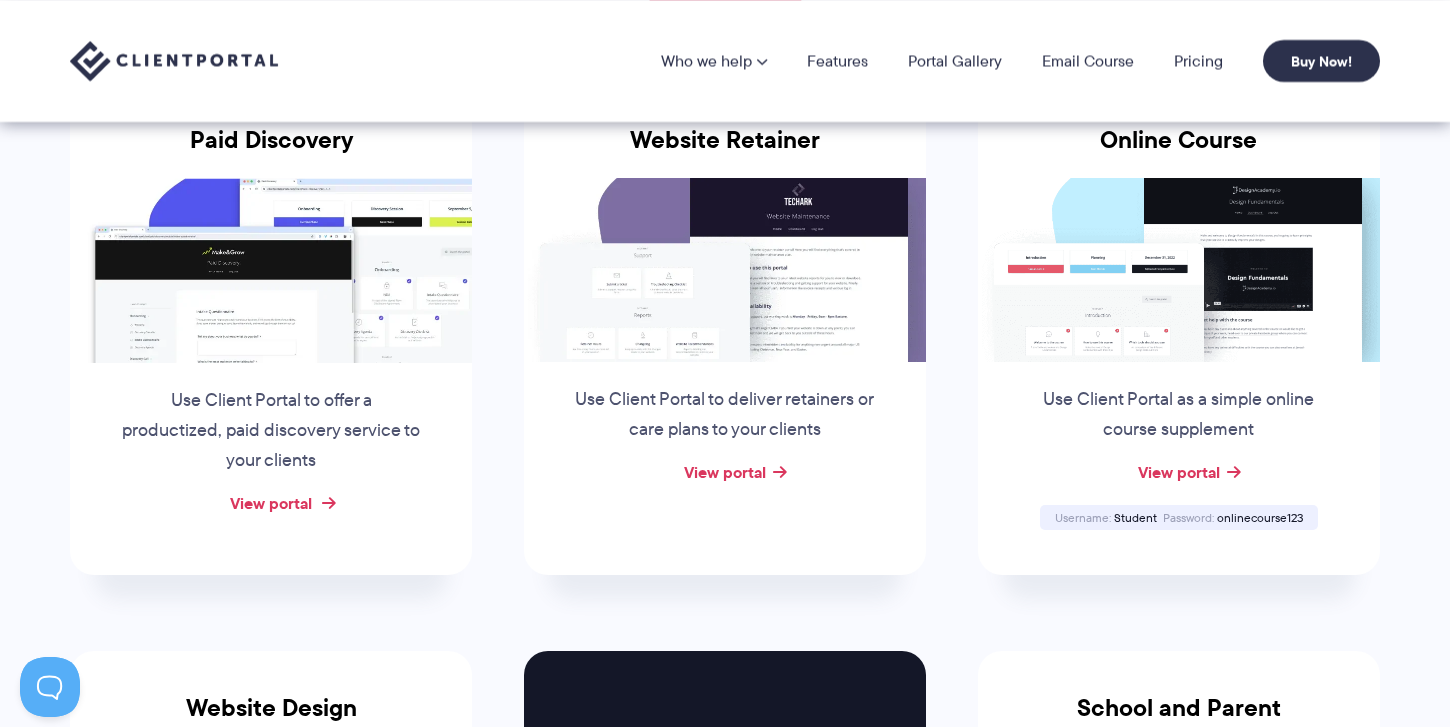 click on "View portal" at bounding box center (271, 503) 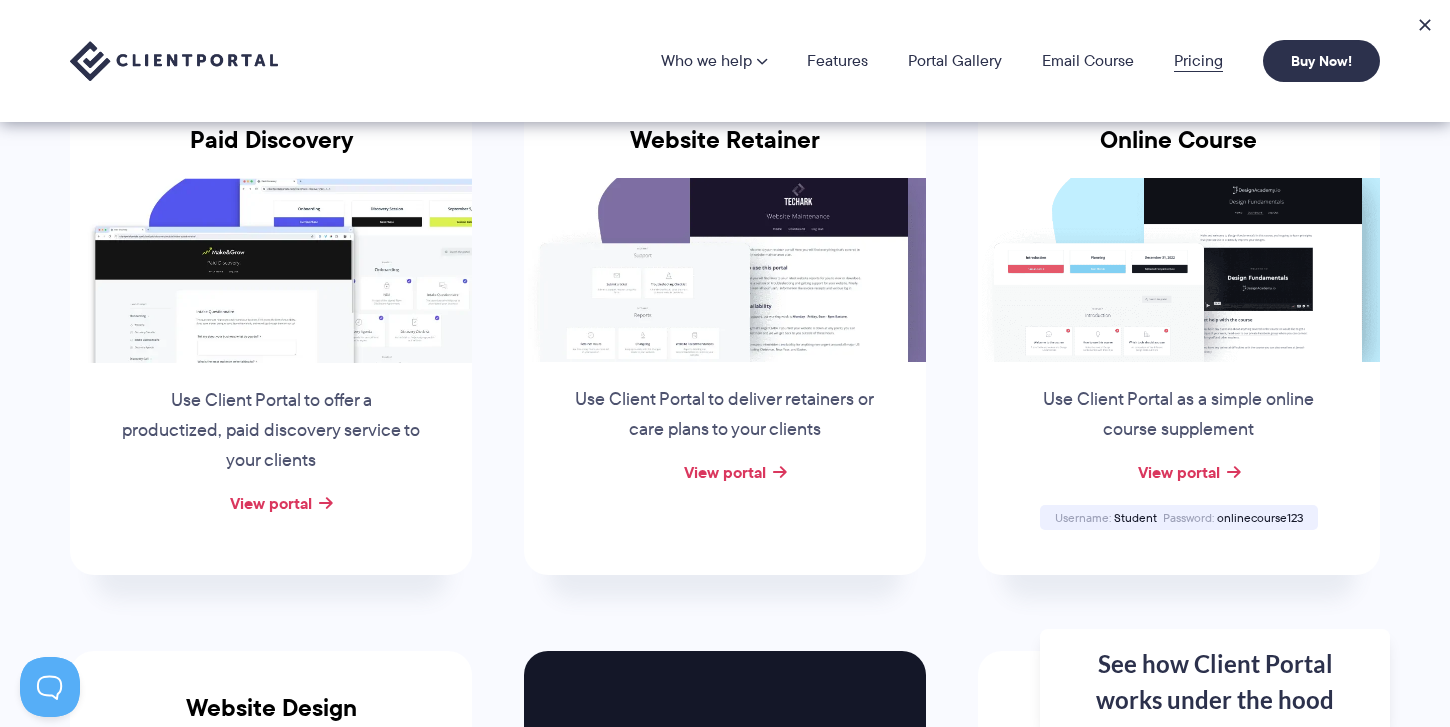 click on "Pricing" at bounding box center [1198, 61] 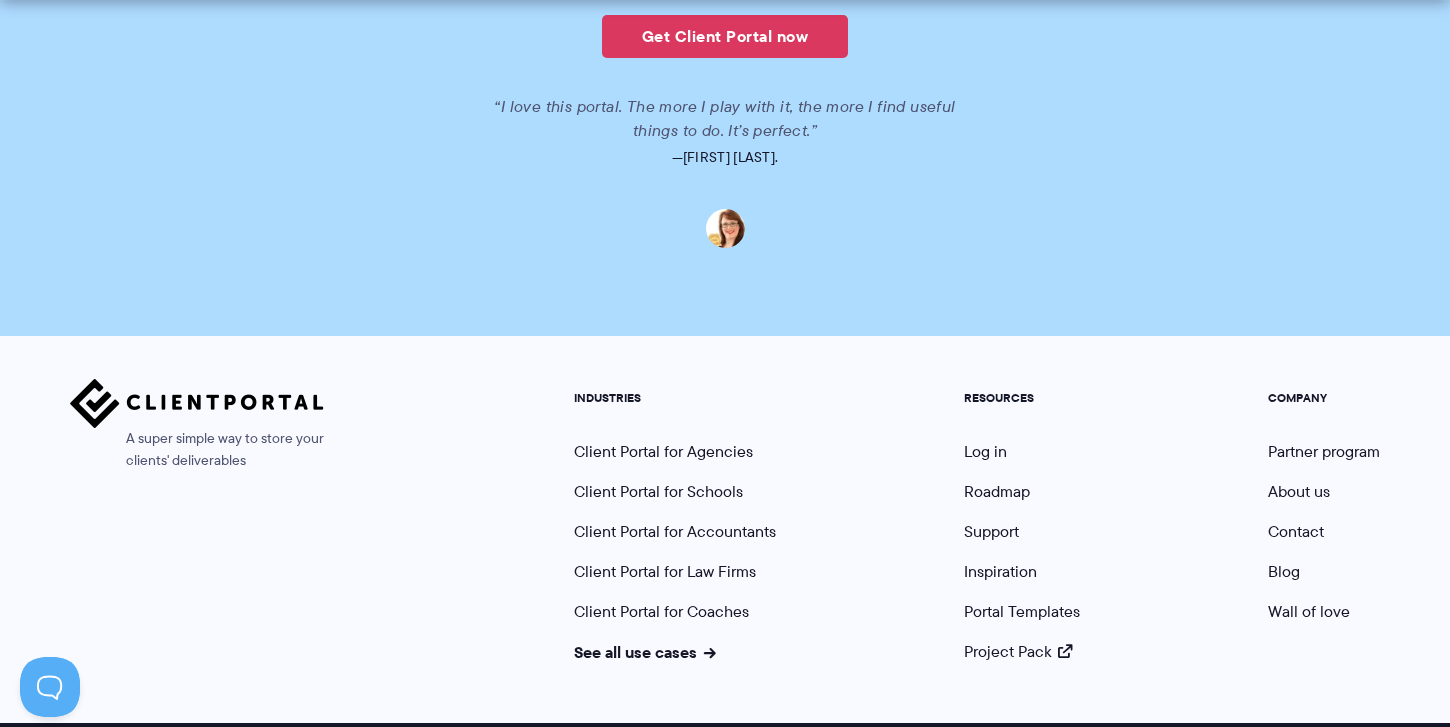 scroll, scrollTop: 5001, scrollLeft: 0, axis: vertical 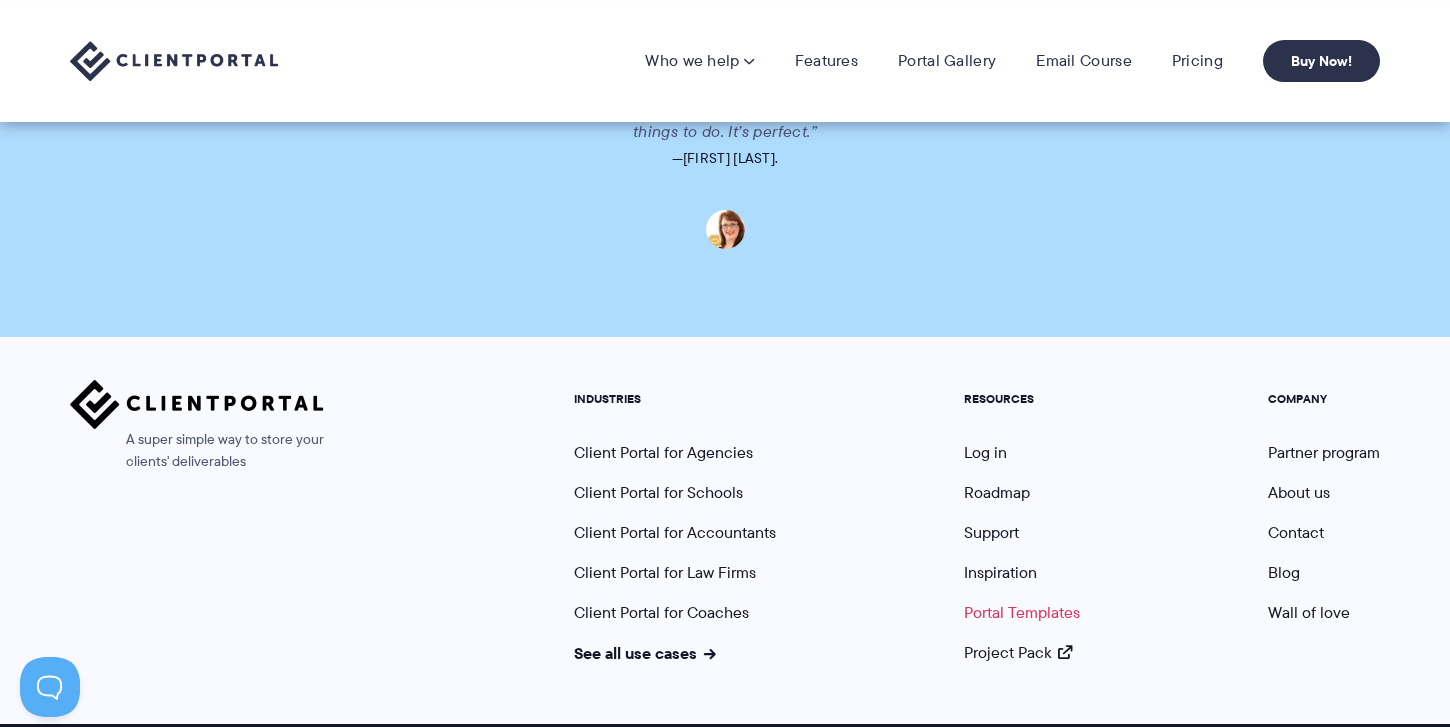 click on "Portal Templates" at bounding box center (1022, 612) 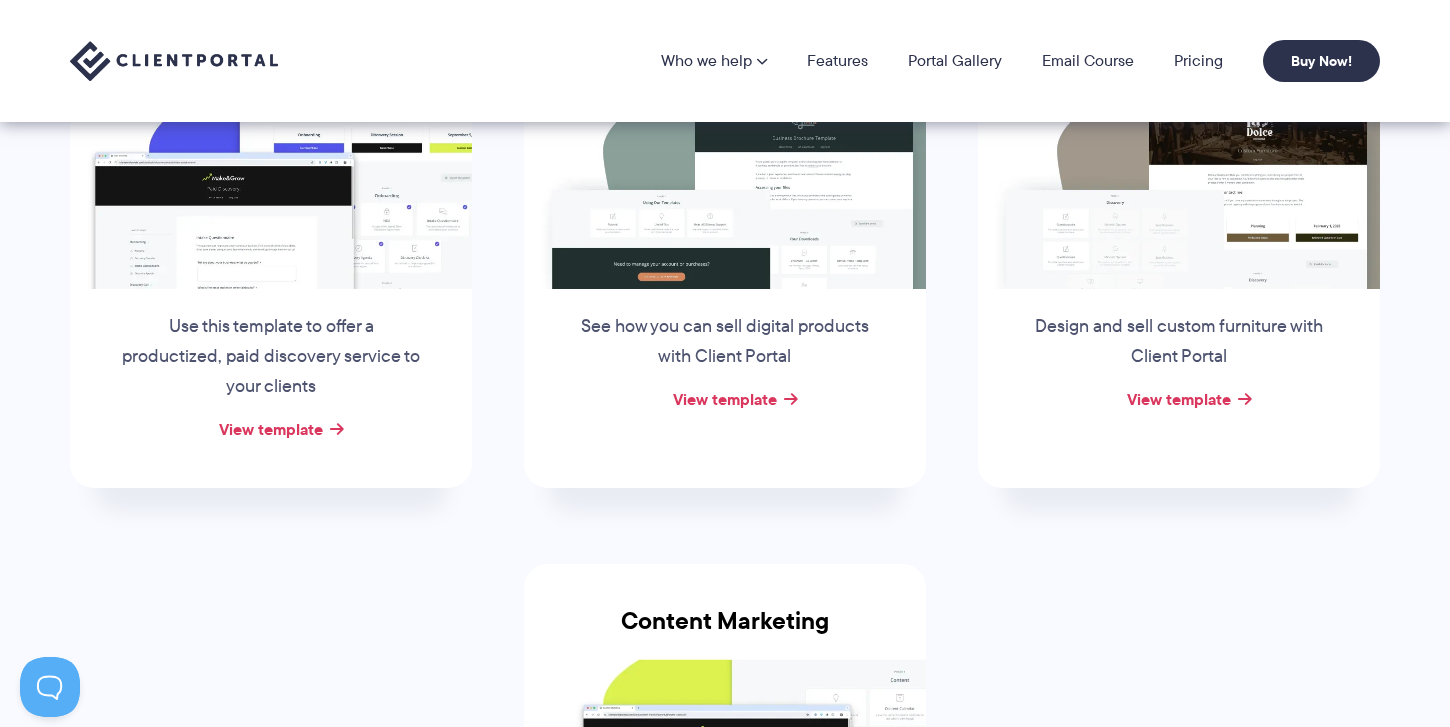 scroll, scrollTop: 397, scrollLeft: 0, axis: vertical 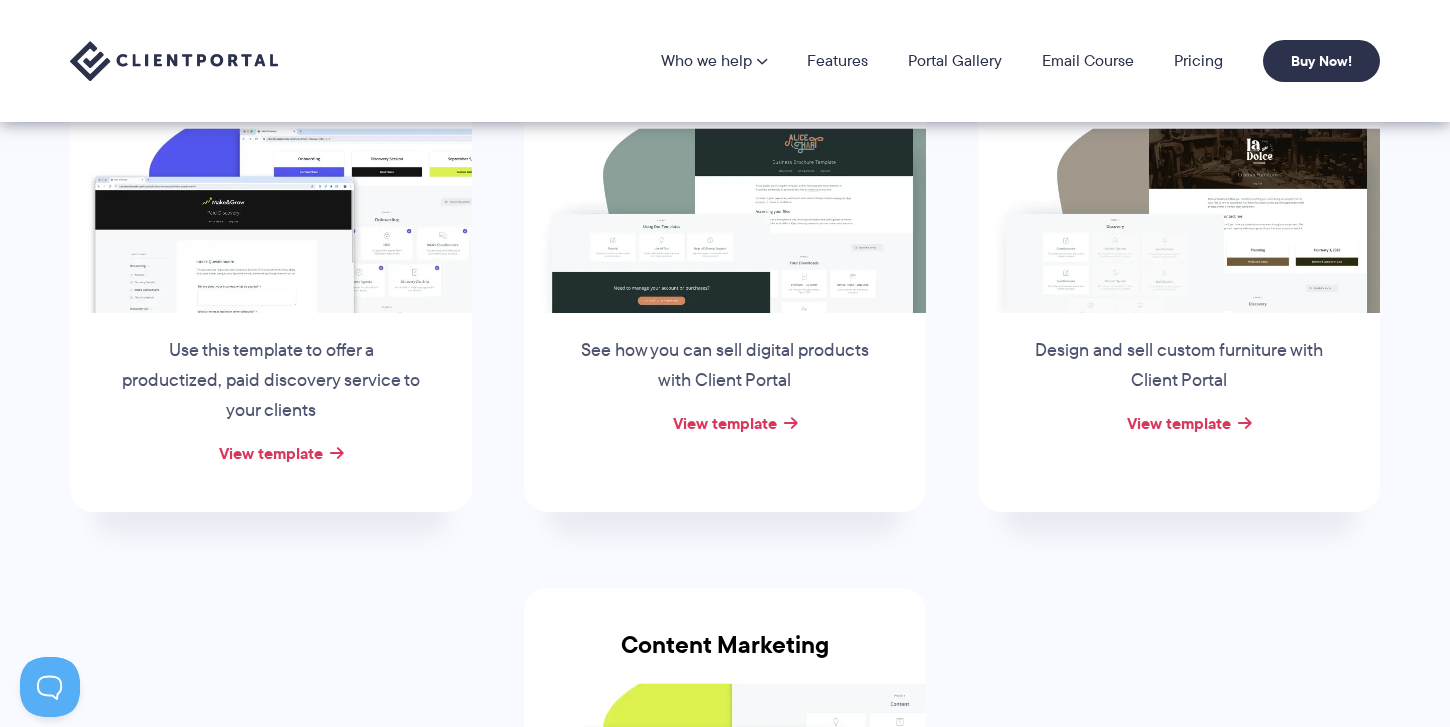 click at bounding box center [271, 220] 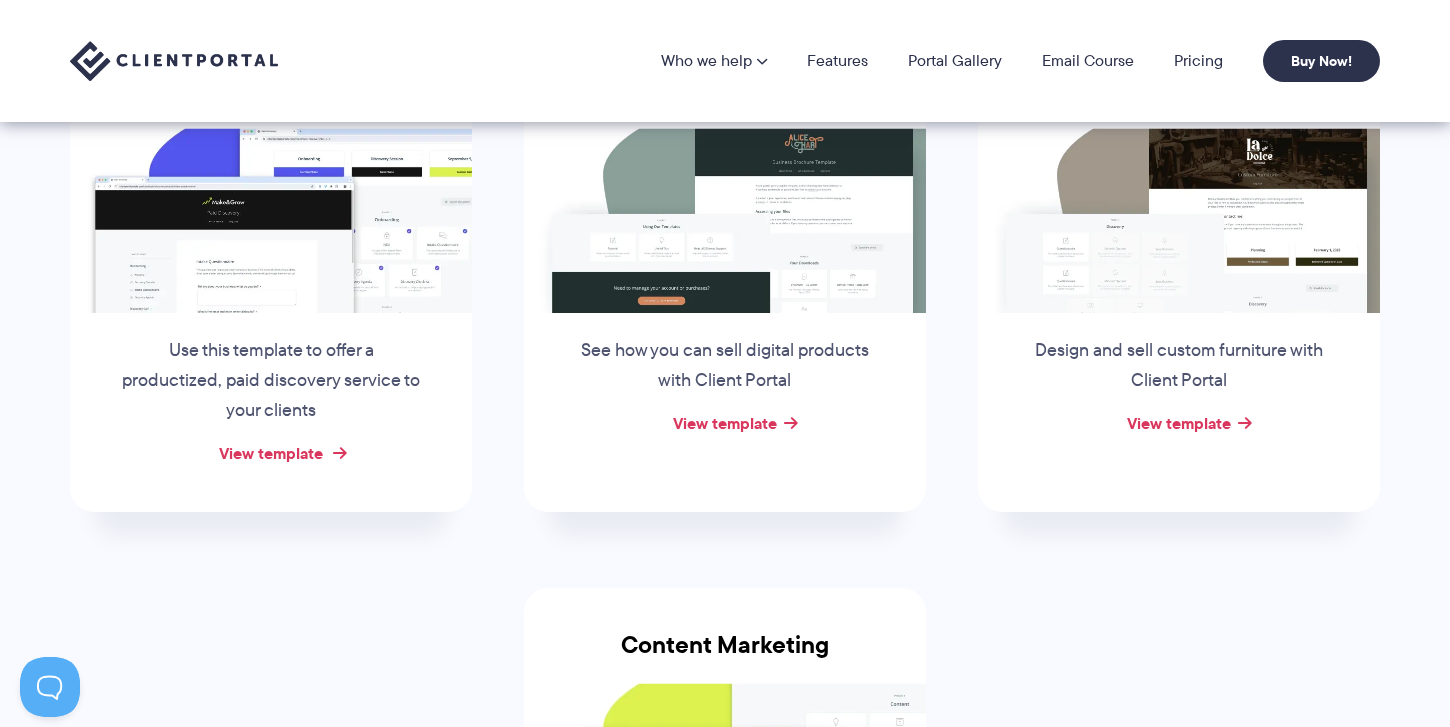 click on "View template" at bounding box center (271, 453) 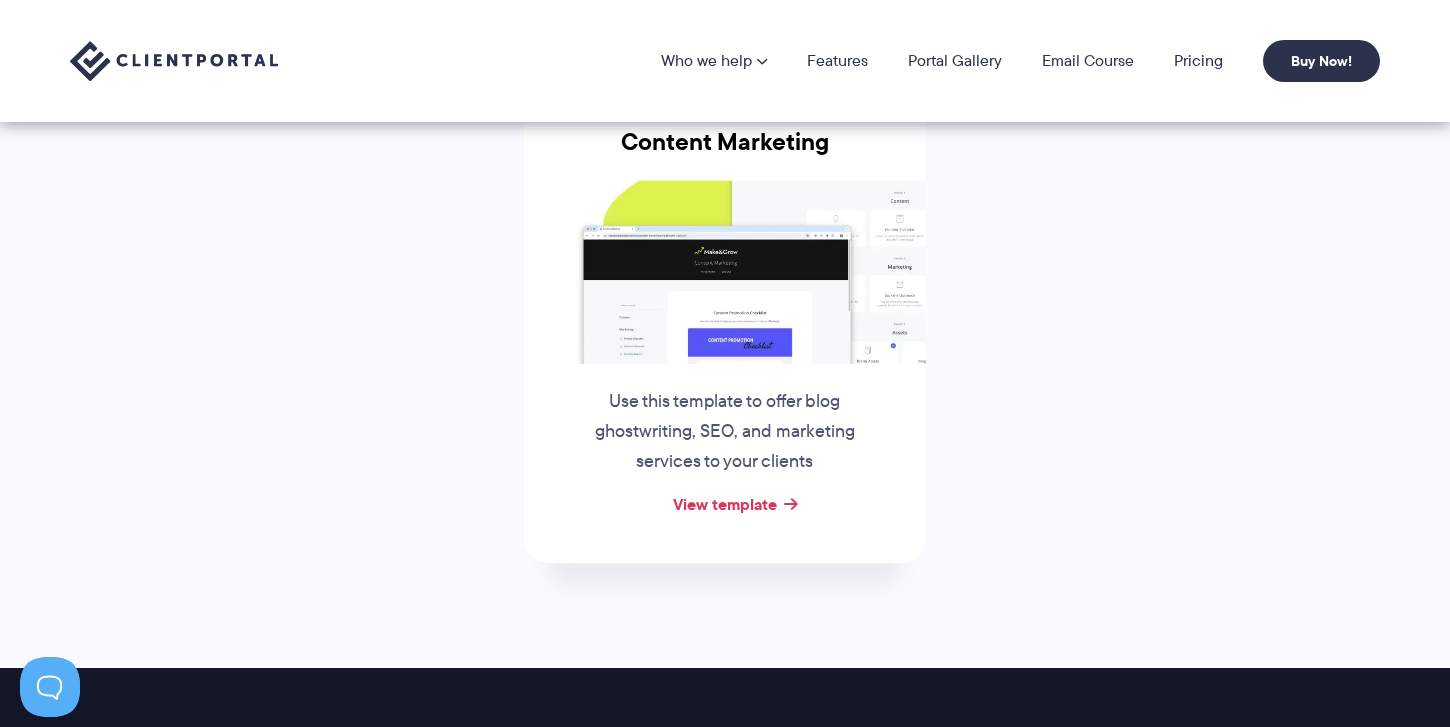 scroll, scrollTop: 794, scrollLeft: 0, axis: vertical 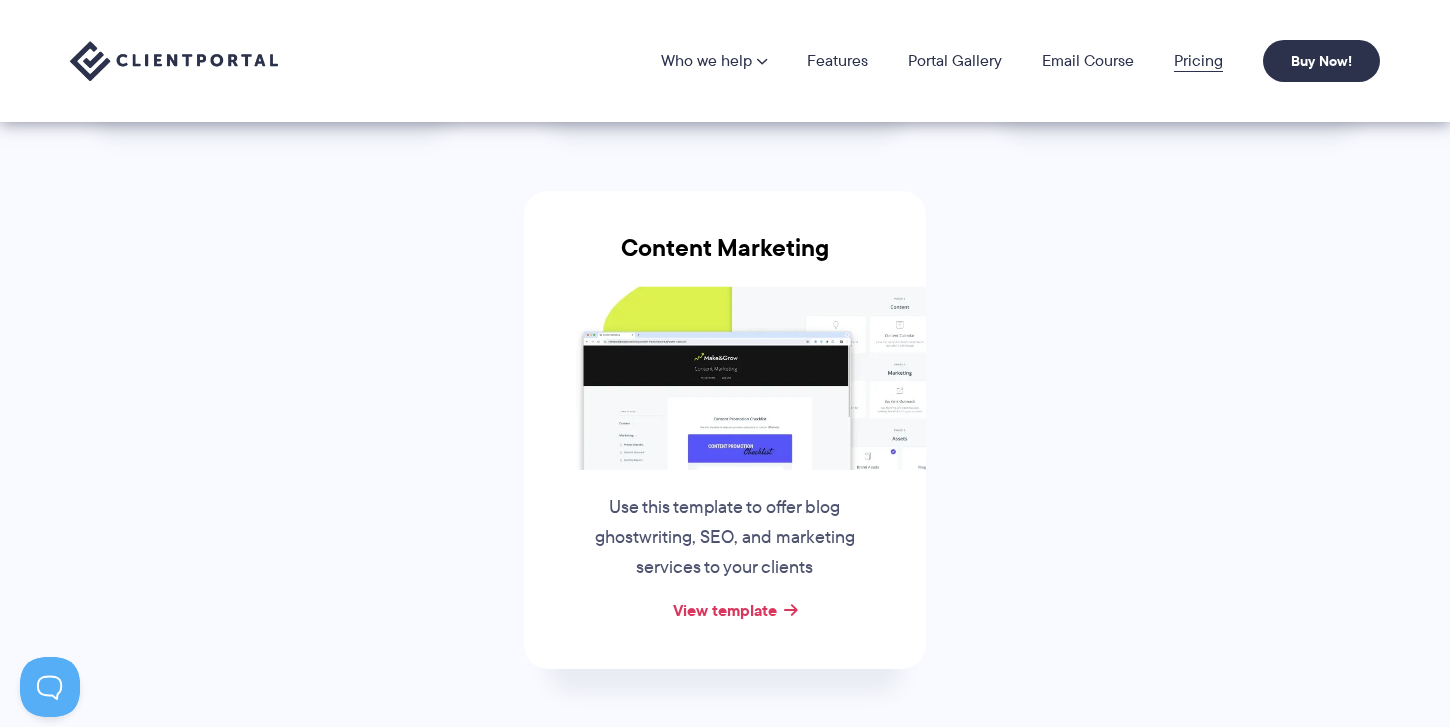click on "Pricing" at bounding box center [1198, 61] 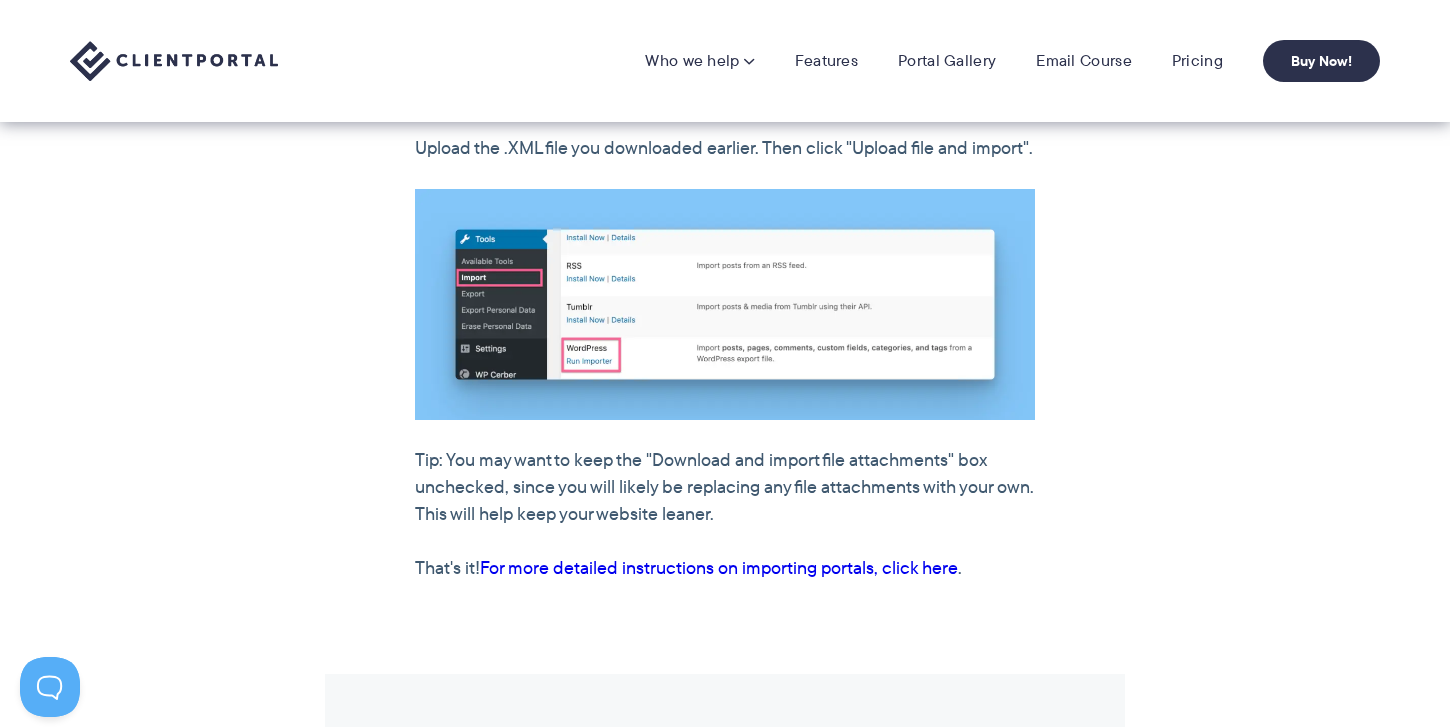 scroll, scrollTop: 1895, scrollLeft: 0, axis: vertical 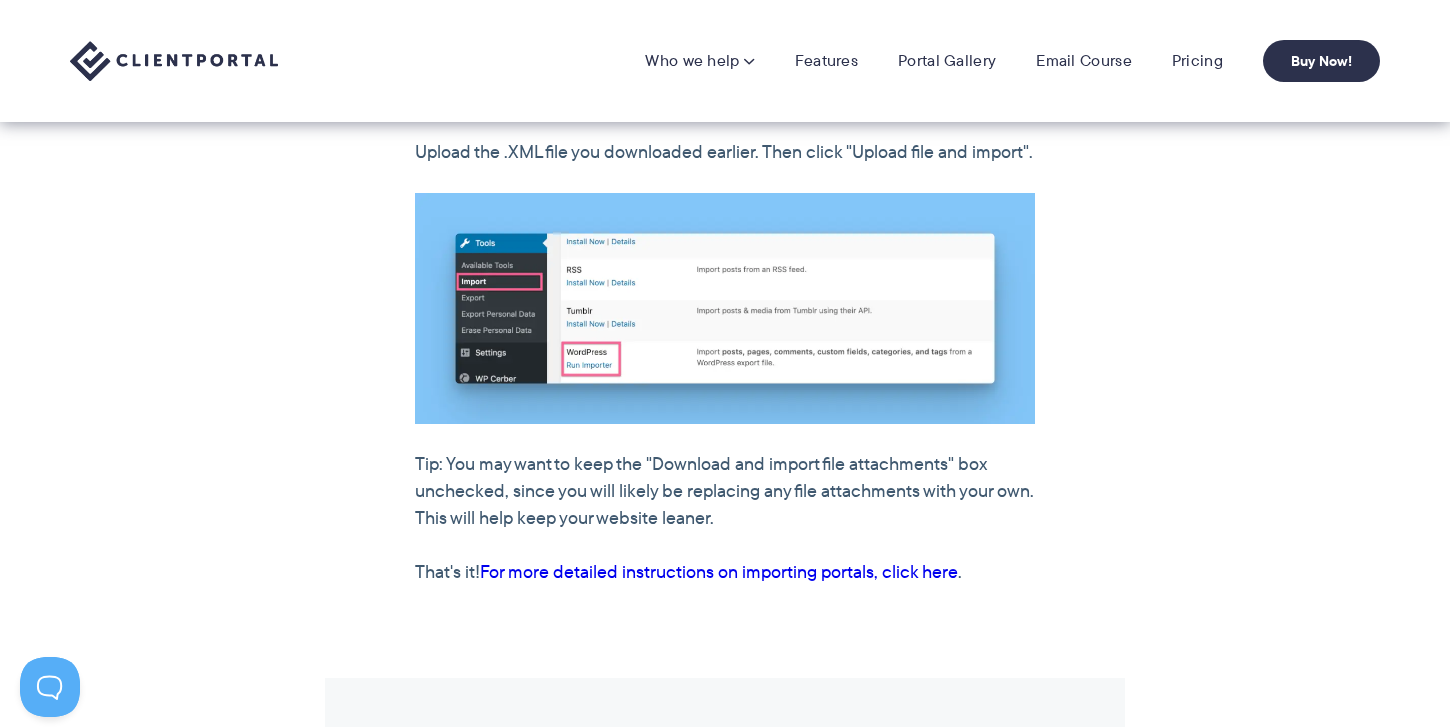 click at bounding box center (725, 308) 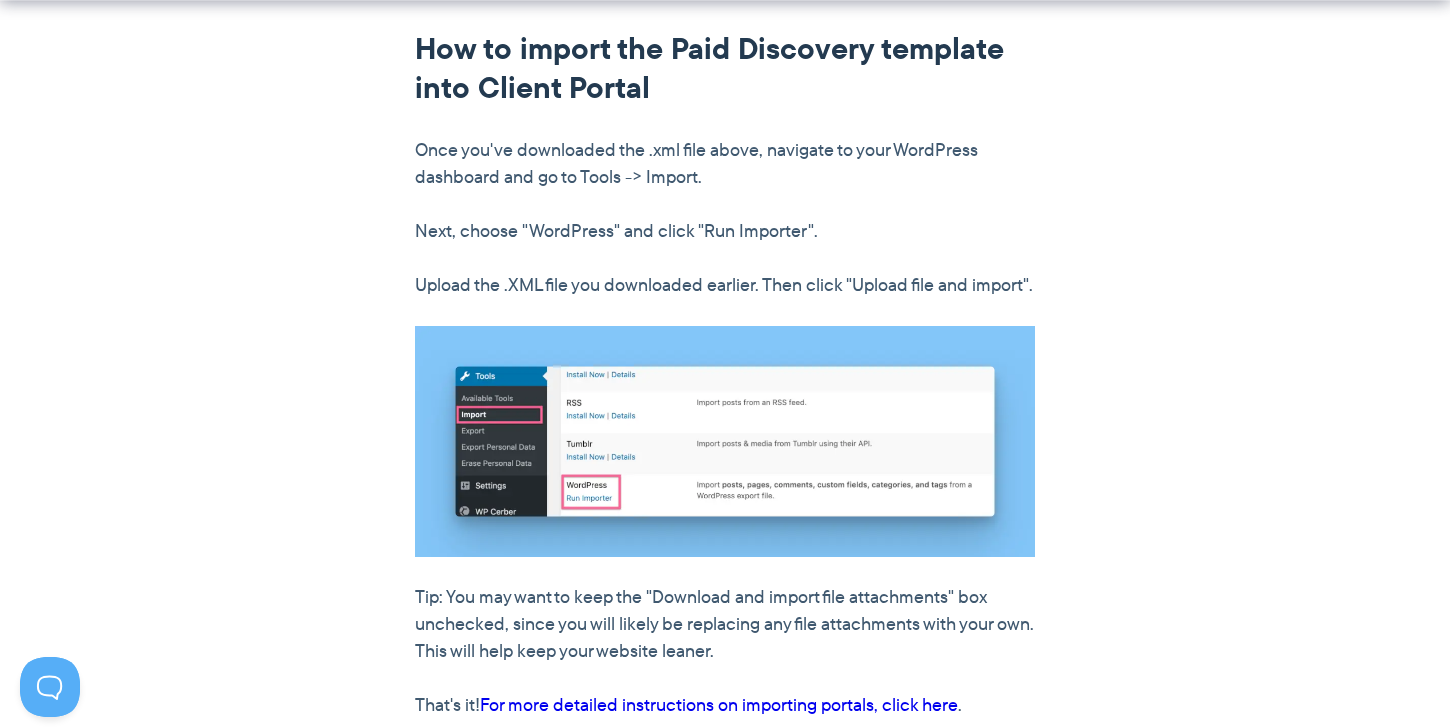 scroll, scrollTop: 1760, scrollLeft: 0, axis: vertical 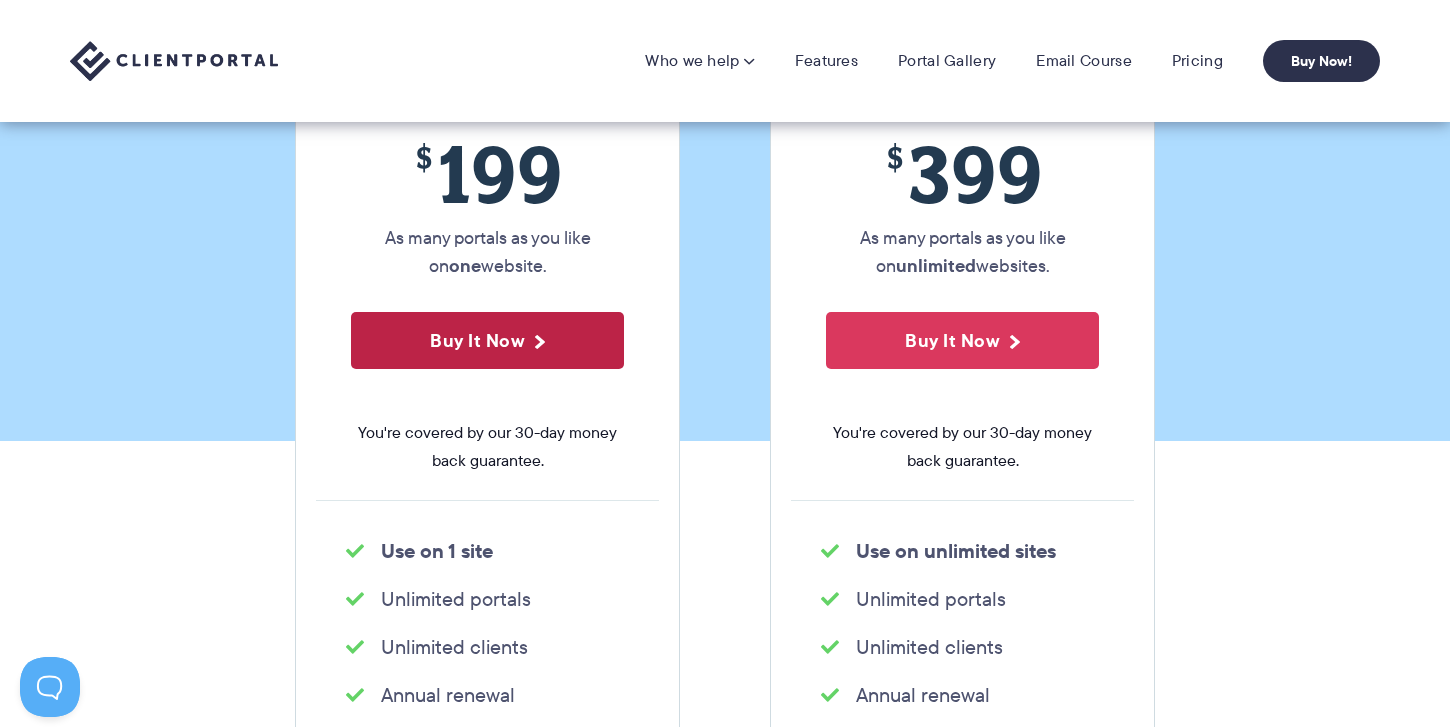 click on "Buy It Now" at bounding box center (487, 340) 